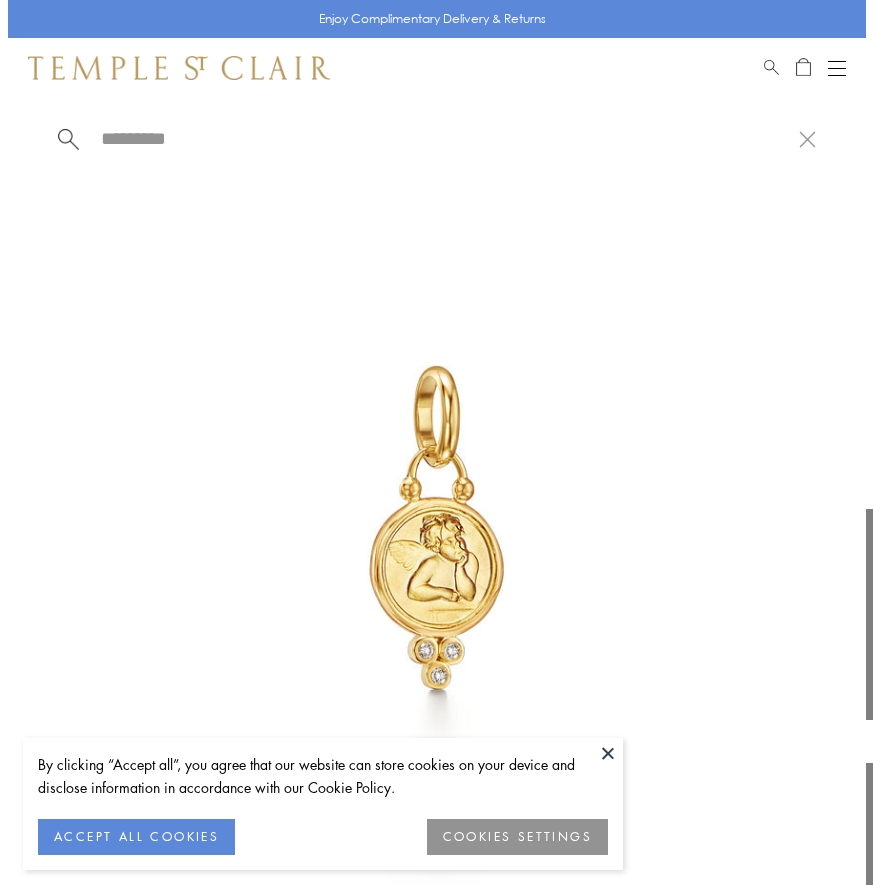 scroll, scrollTop: 98, scrollLeft: 0, axis: vertical 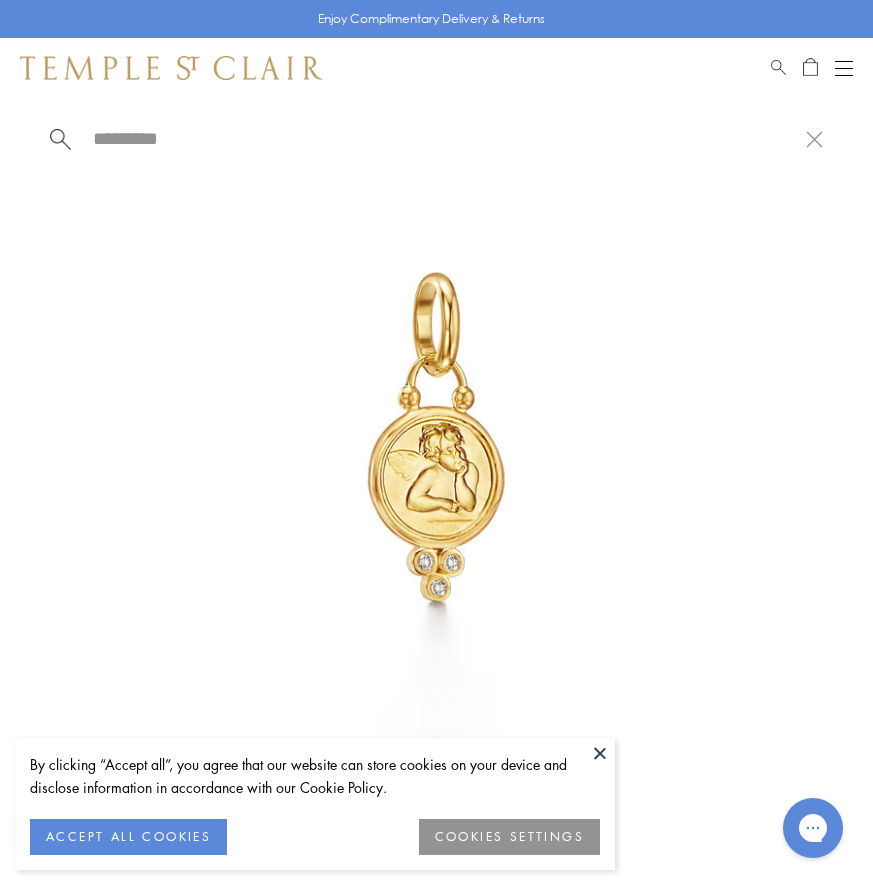 paste on "**********" 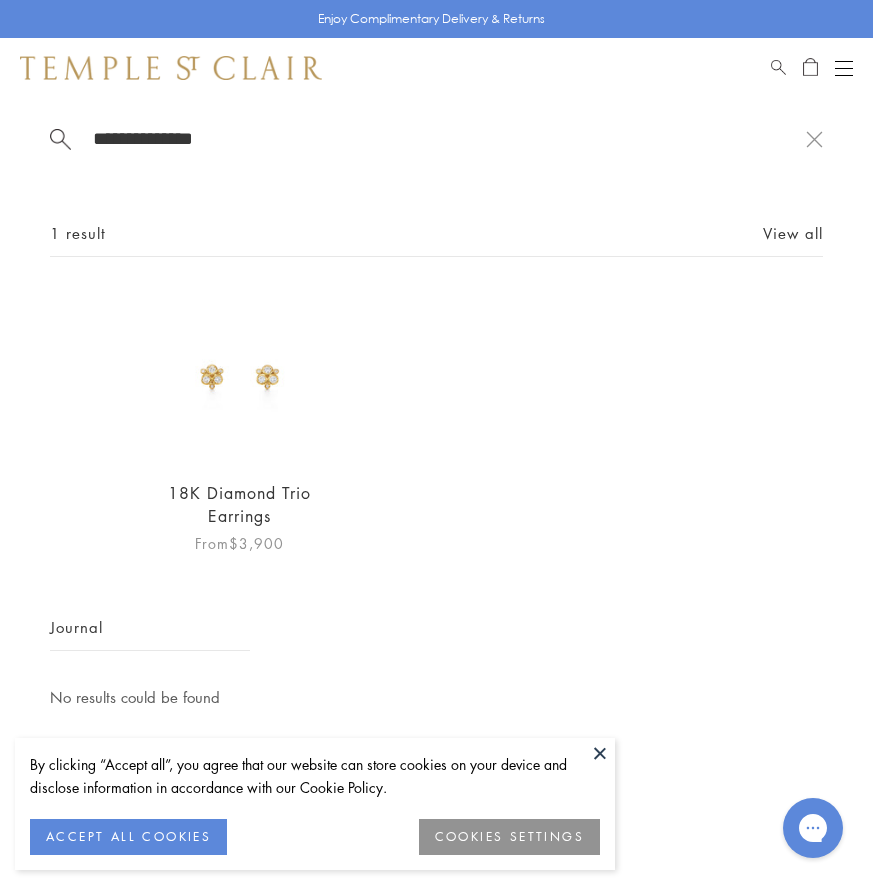 type on "**********" 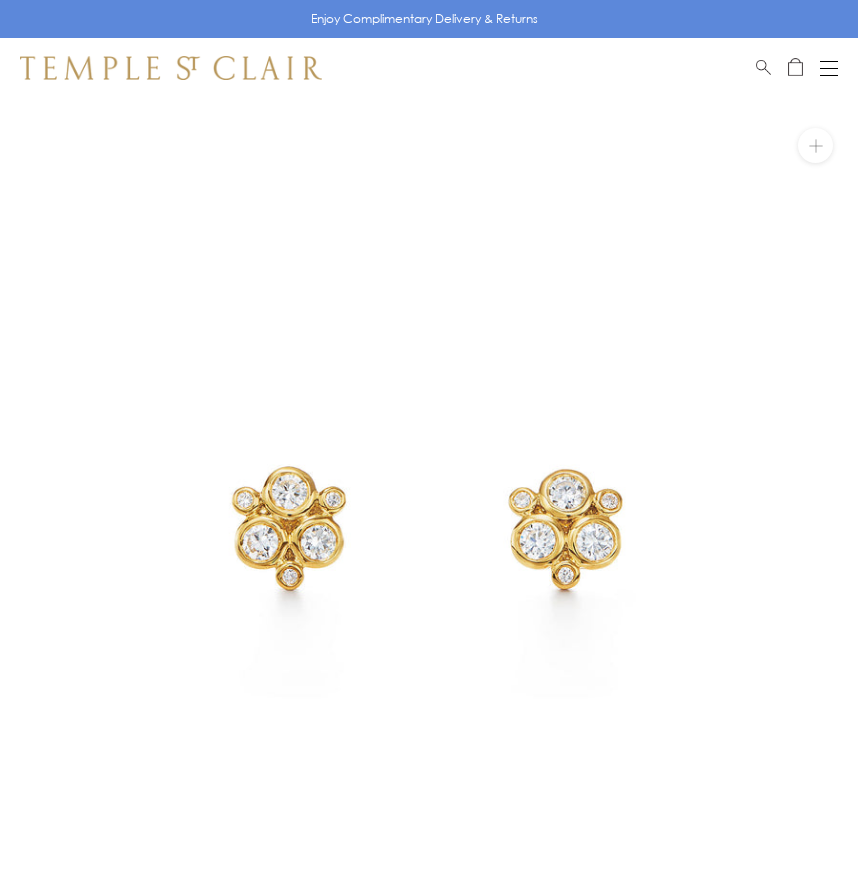 scroll, scrollTop: 0, scrollLeft: 0, axis: both 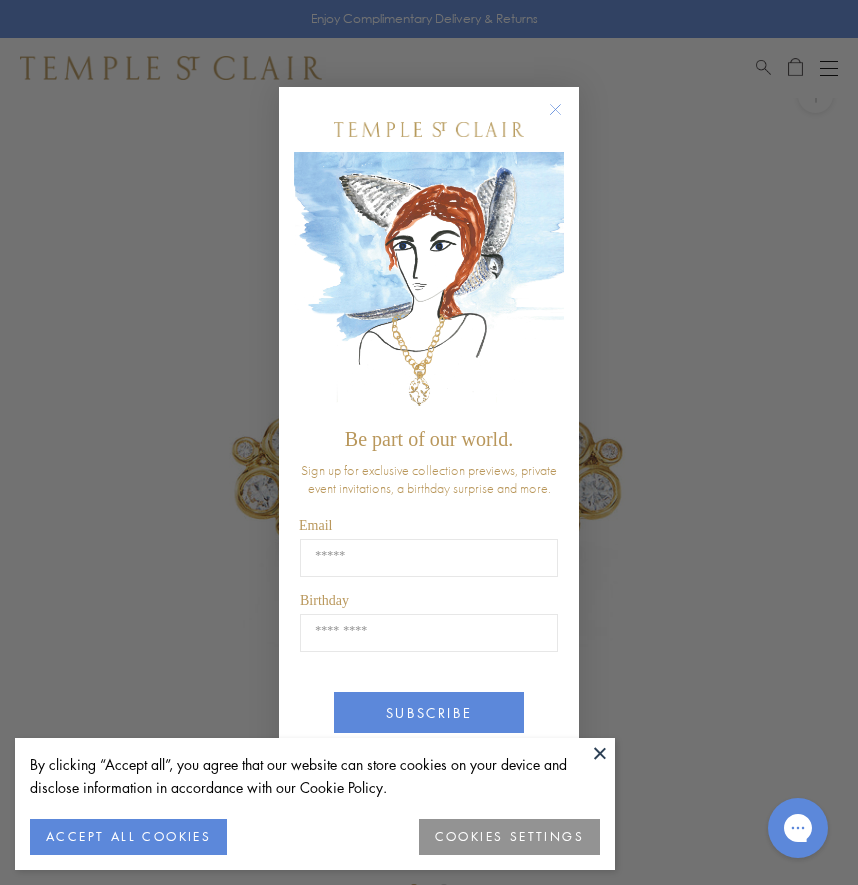 click 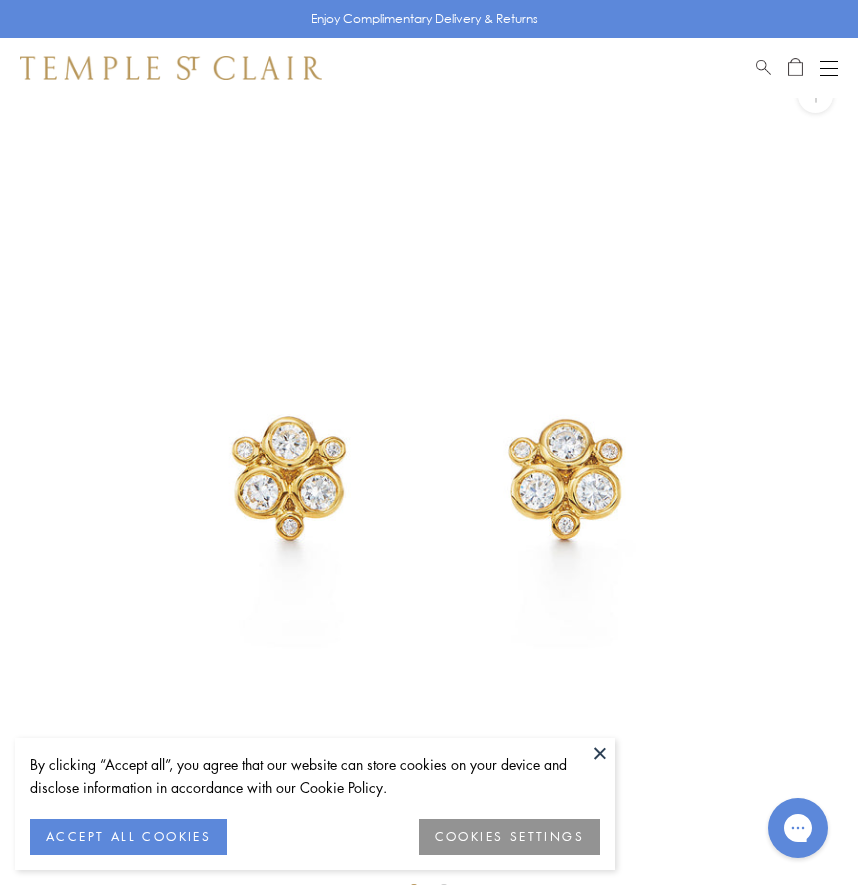 click at bounding box center [429, 477] 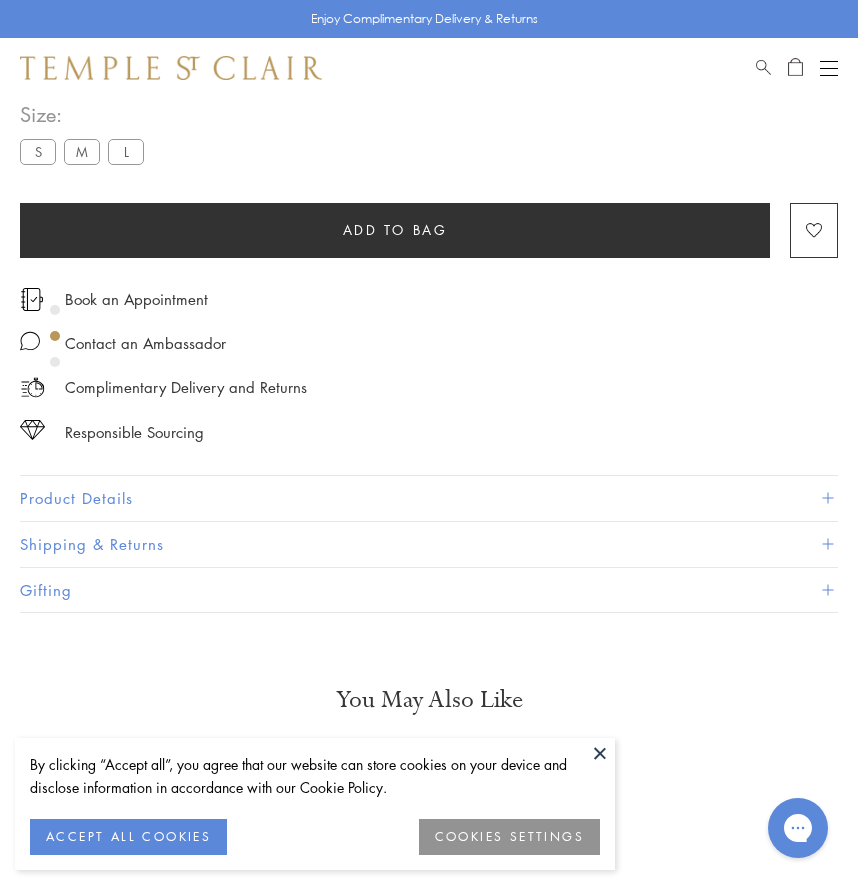 scroll, scrollTop: 950, scrollLeft: 0, axis: vertical 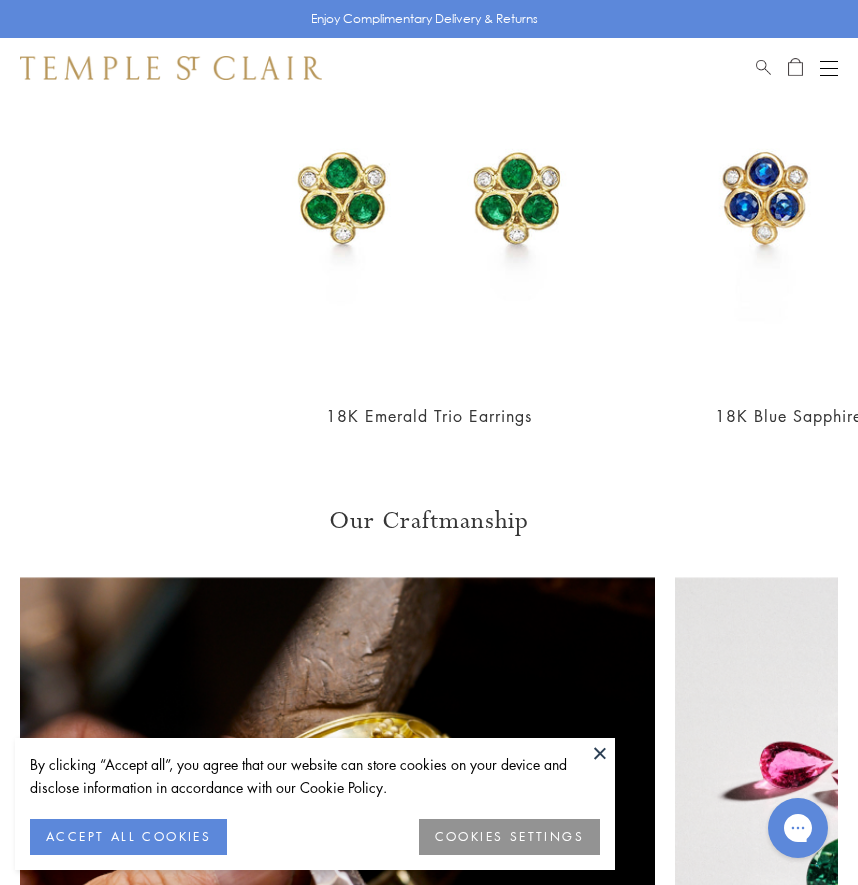 drag, startPoint x: 221, startPoint y: 143, endPoint x: 725, endPoint y: 125, distance: 504.32132 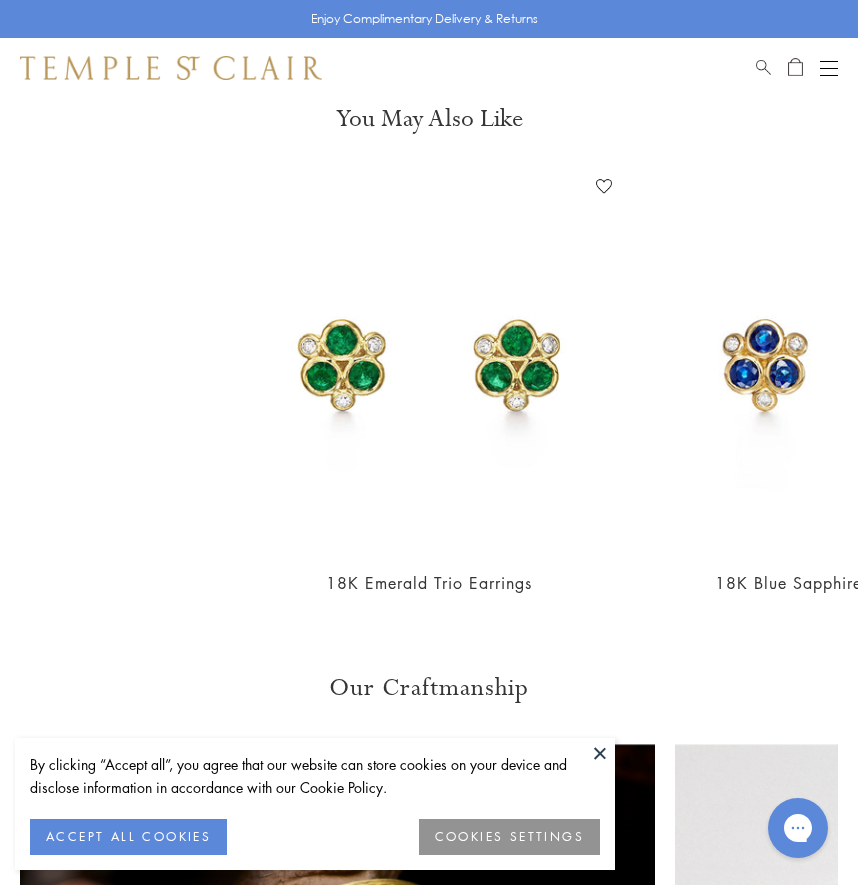 scroll, scrollTop: 1950, scrollLeft: 0, axis: vertical 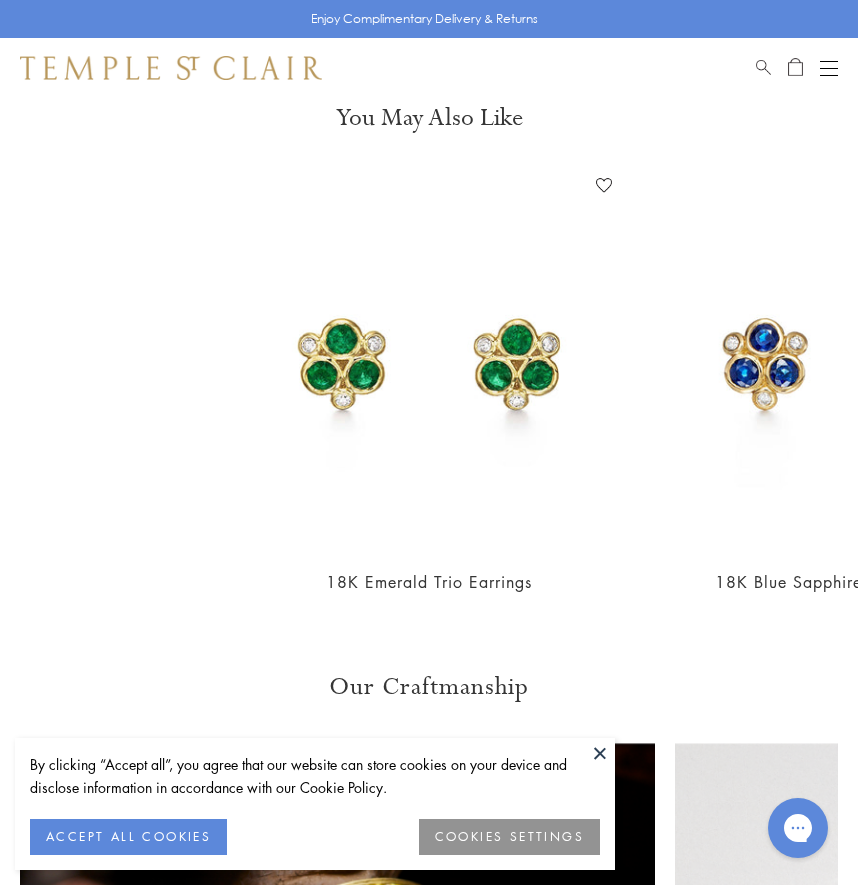 click on "The 18K Classic Diamond Trio Earrings offer a luxurious take on our signature trio motif. Available with a variety of diamond sizes and in either white or yellow gold, these earrings elegantly update the classic stud." at bounding box center (400, -395) 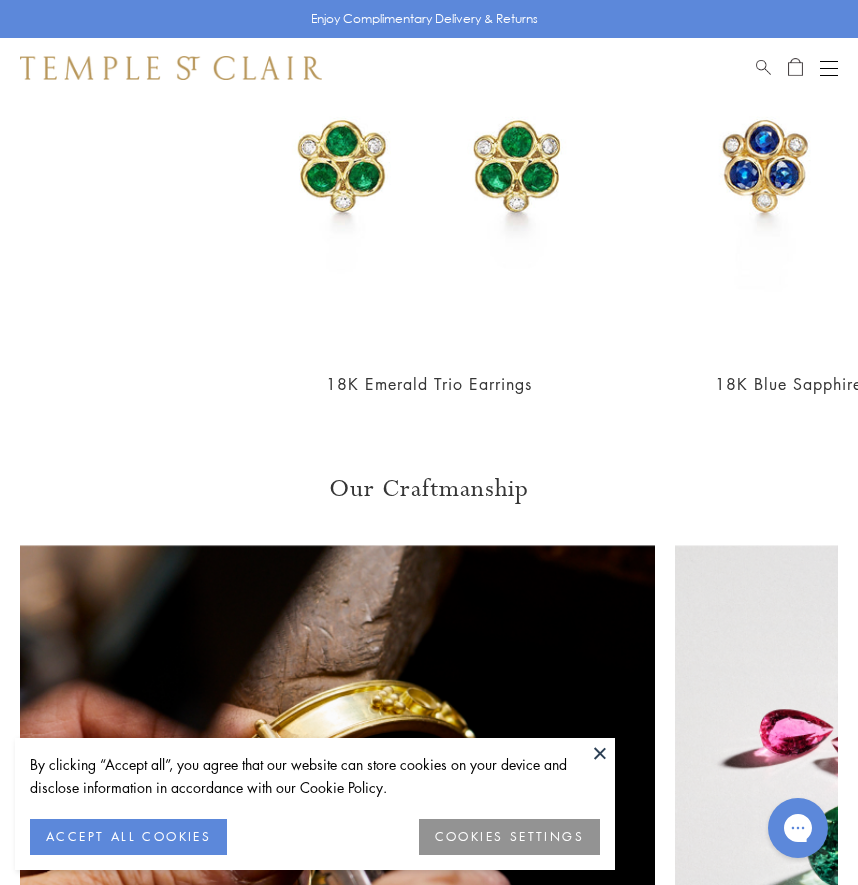 scroll, scrollTop: 2150, scrollLeft: 0, axis: vertical 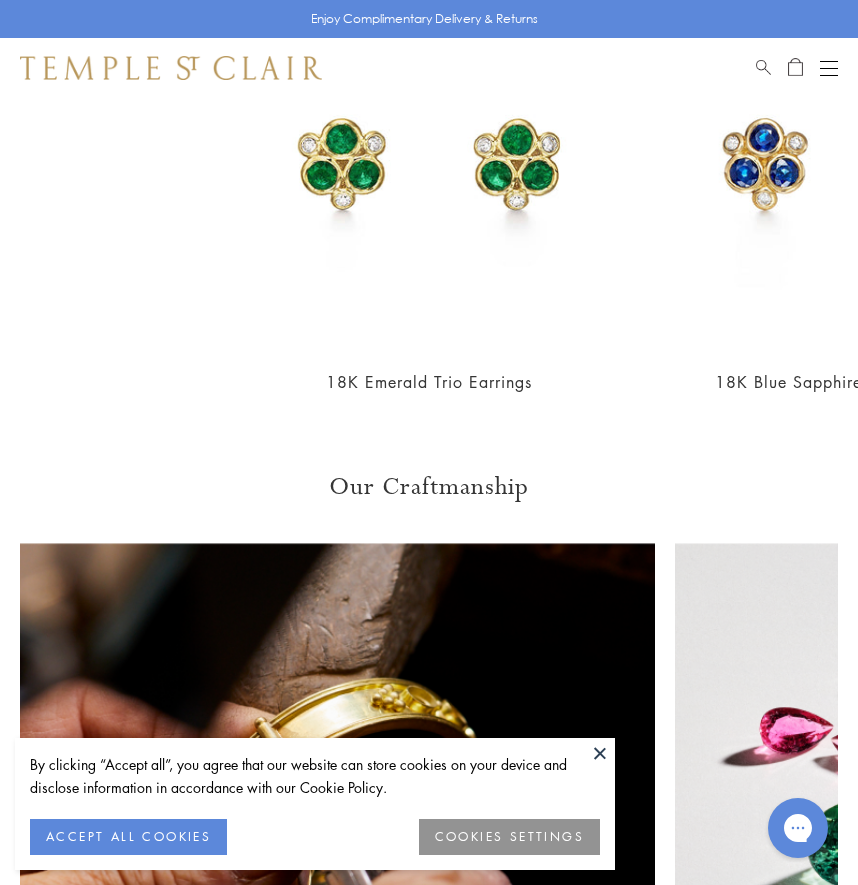 drag, startPoint x: 267, startPoint y: 306, endPoint x: 248, endPoint y: 316, distance: 21.470911 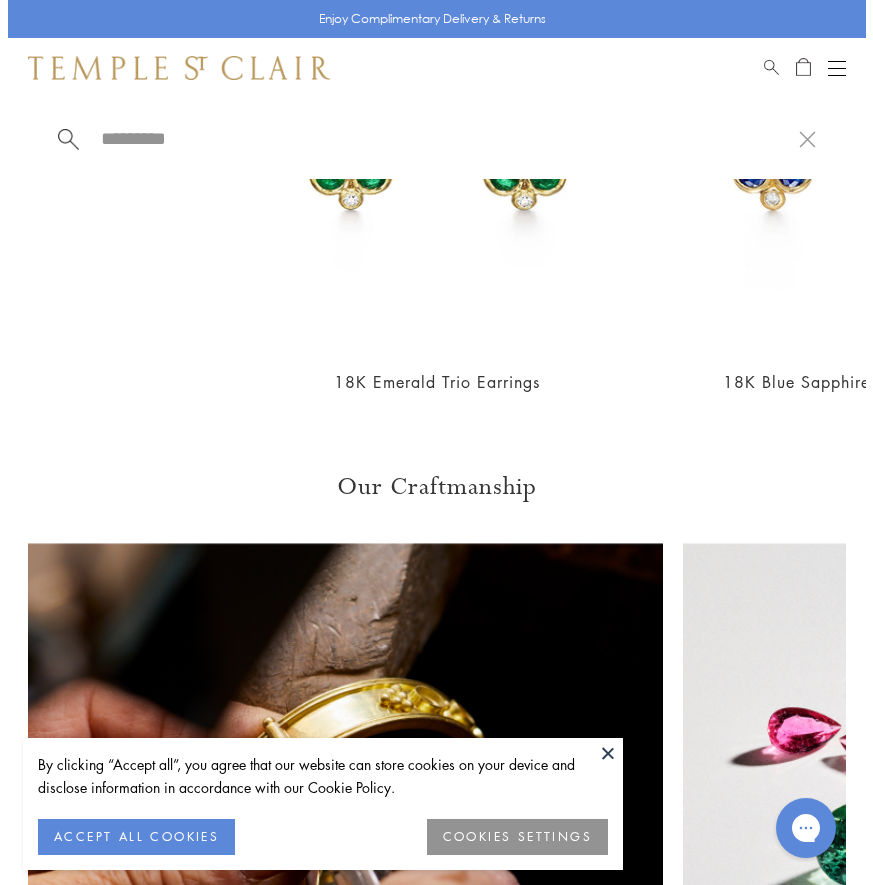 scroll, scrollTop: 2180, scrollLeft: 0, axis: vertical 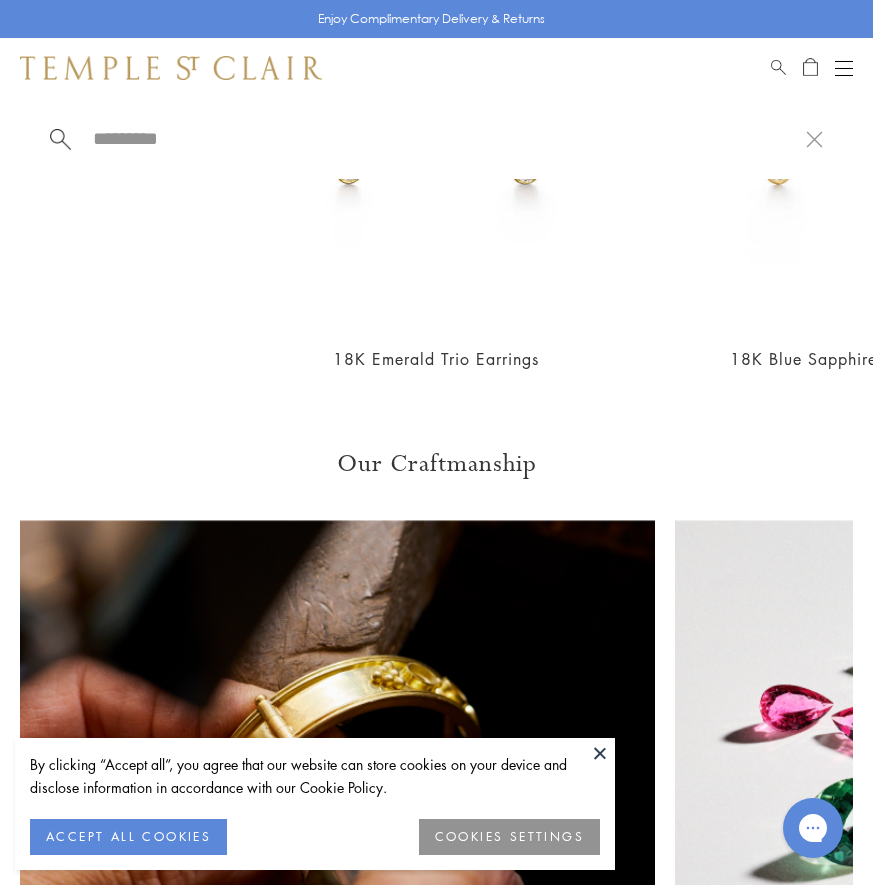 paste on "**********" 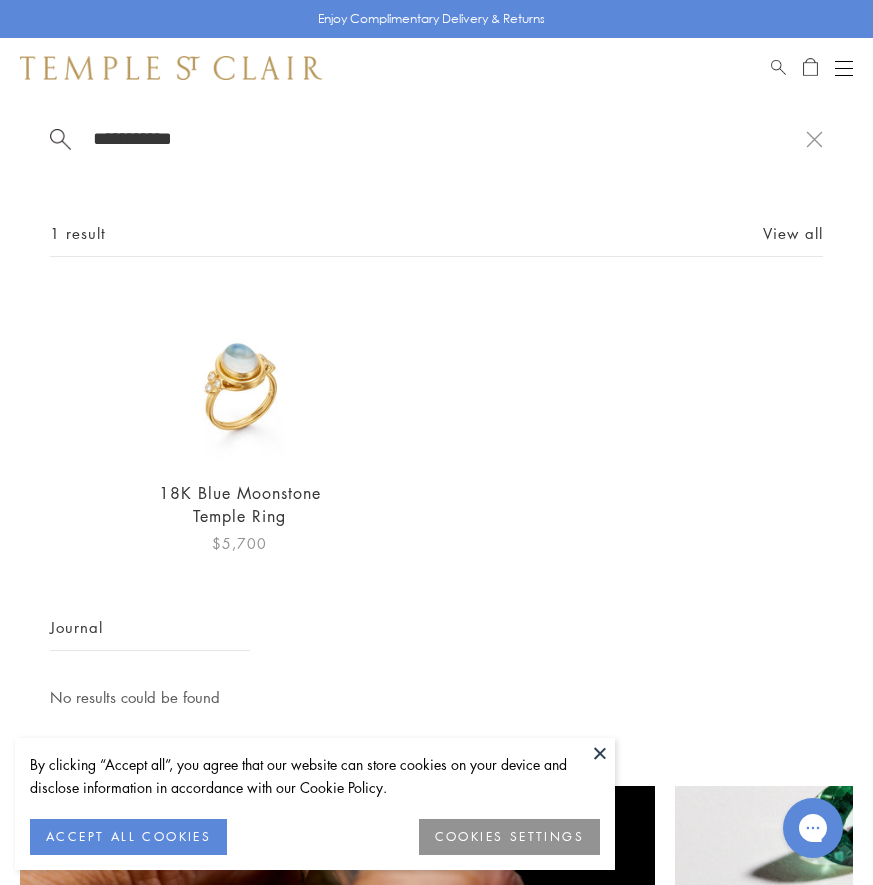 type on "**********" 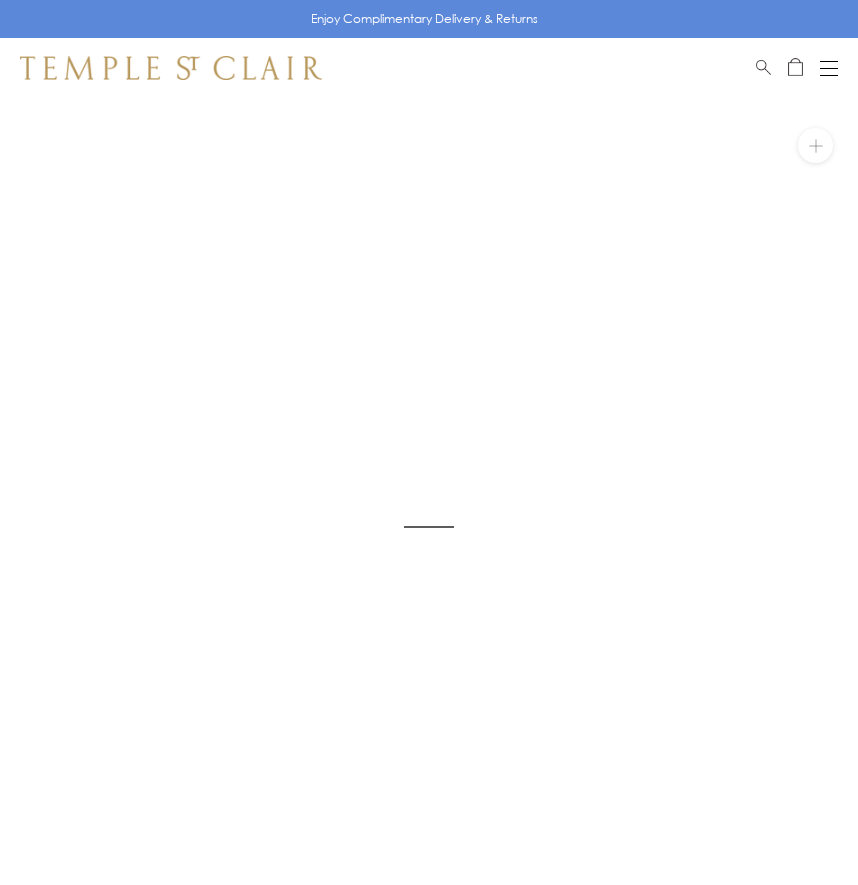 scroll, scrollTop: 0, scrollLeft: 0, axis: both 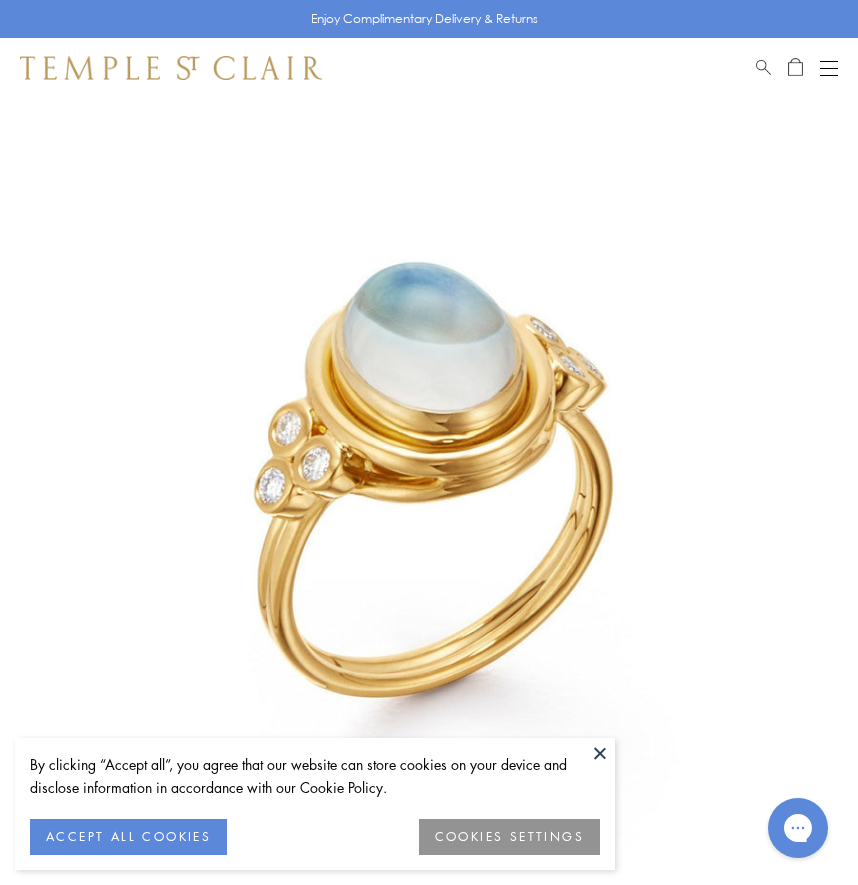 click at bounding box center [429, 429] 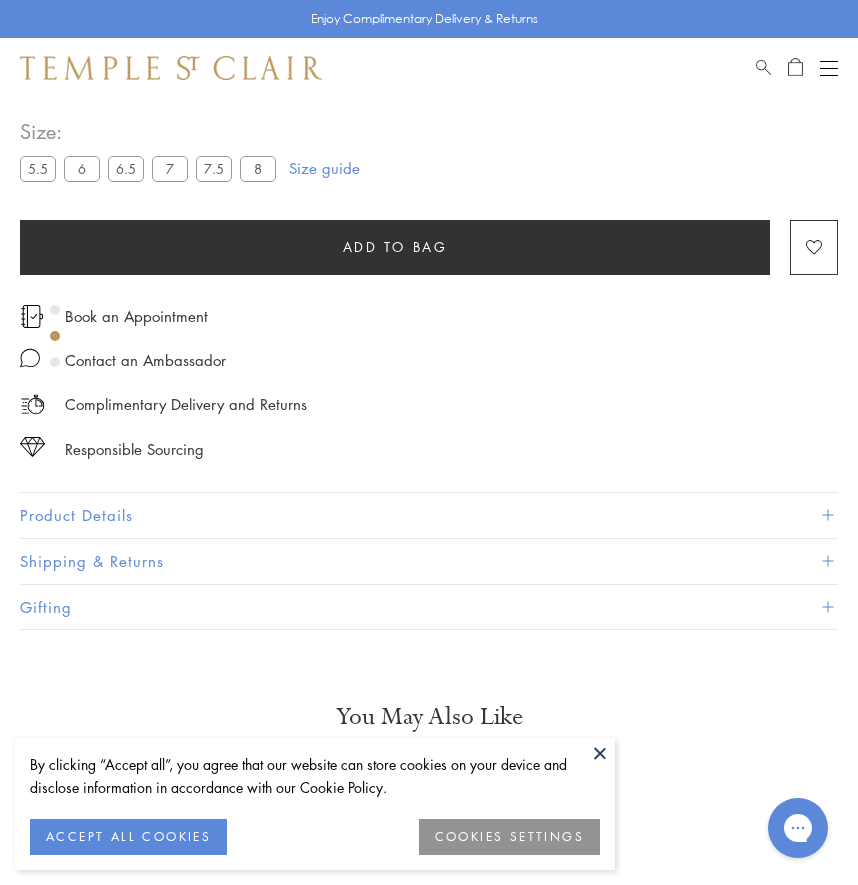 scroll, scrollTop: 1098, scrollLeft: 0, axis: vertical 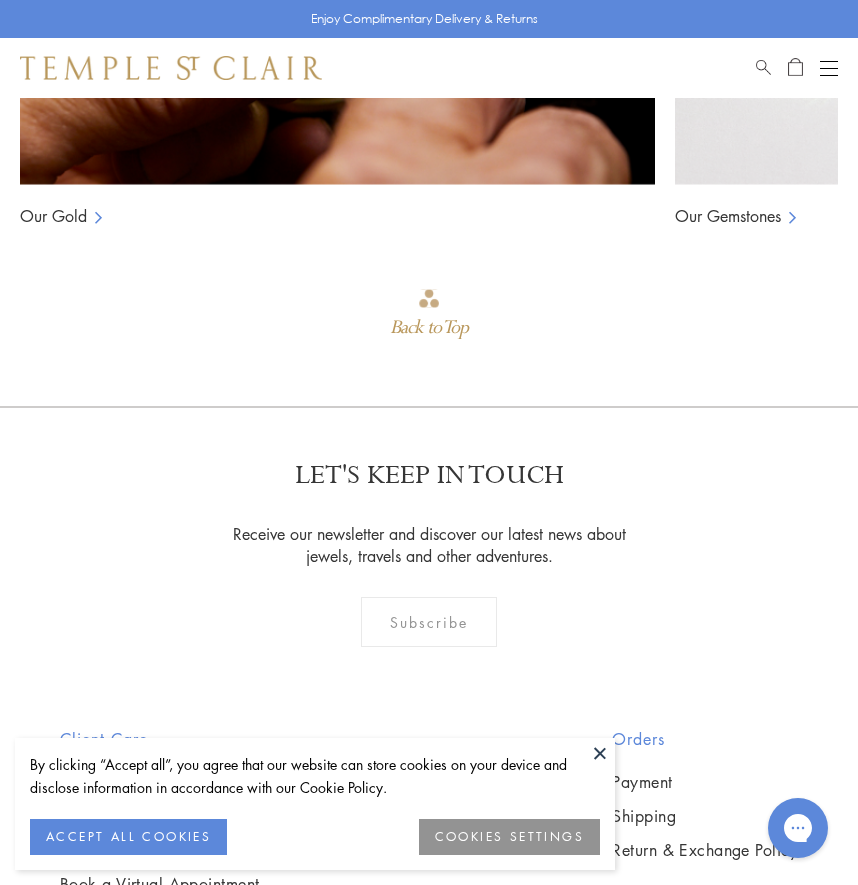 click on "Contact an Ambassador" at bounding box center (429, -1263) 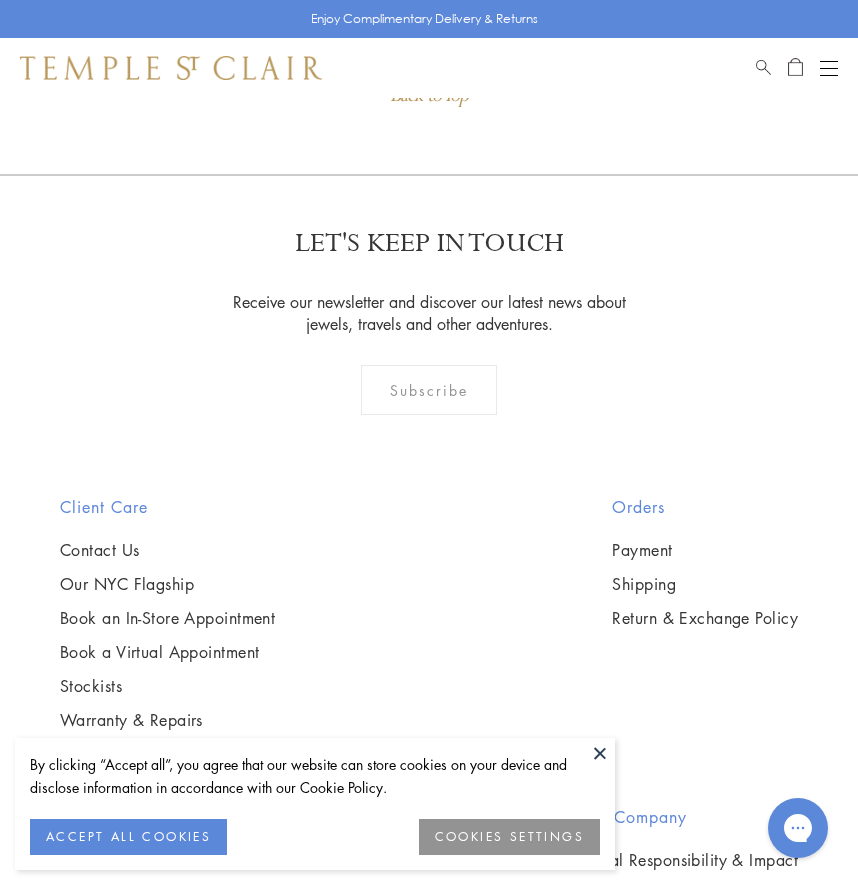 scroll, scrollTop: 2898, scrollLeft: 0, axis: vertical 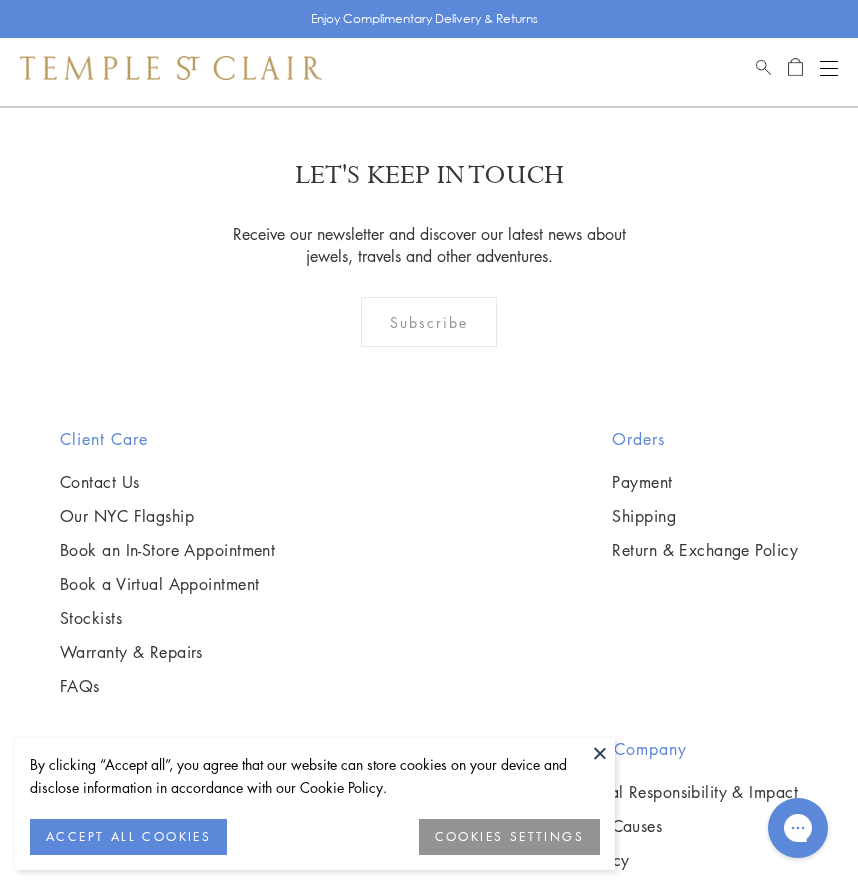 click on "Product Details" at bounding box center (429, -1398) 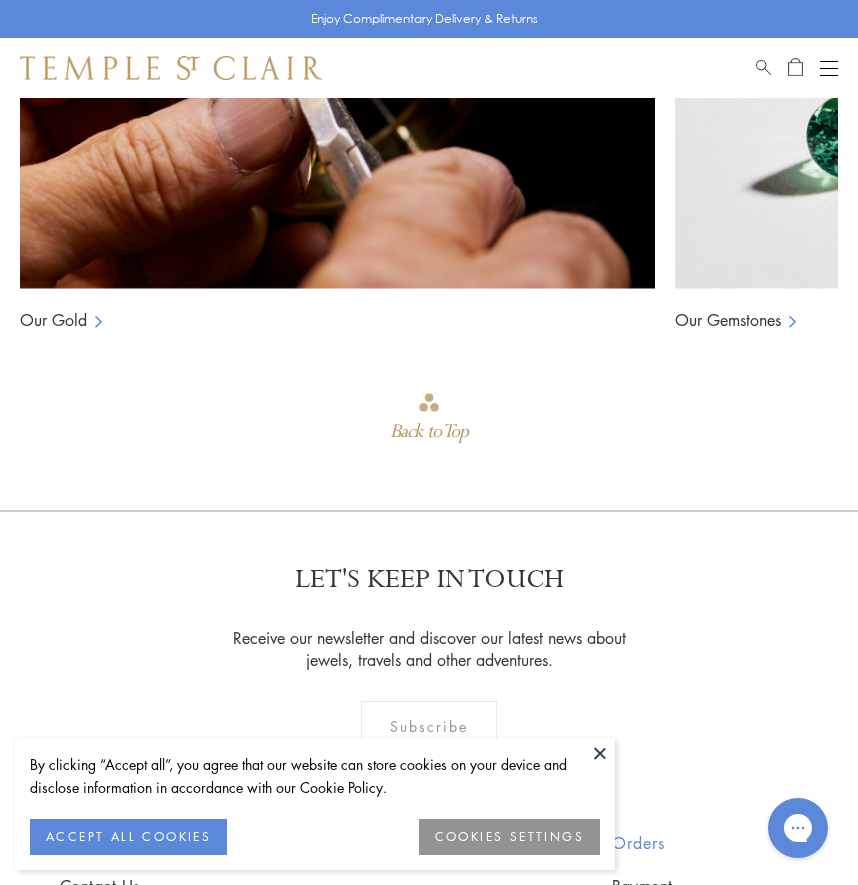 click on "This is the first ring Temple ever made. It finds our signature stone, the Blue Moonstone, in one of our most iconic settings. Flanked by two trios of expertly cut diamonds, The 18K Blue Moonstone Temple Ring is the ultimate addition to any jewelry collection." at bounding box center [426, -1330] 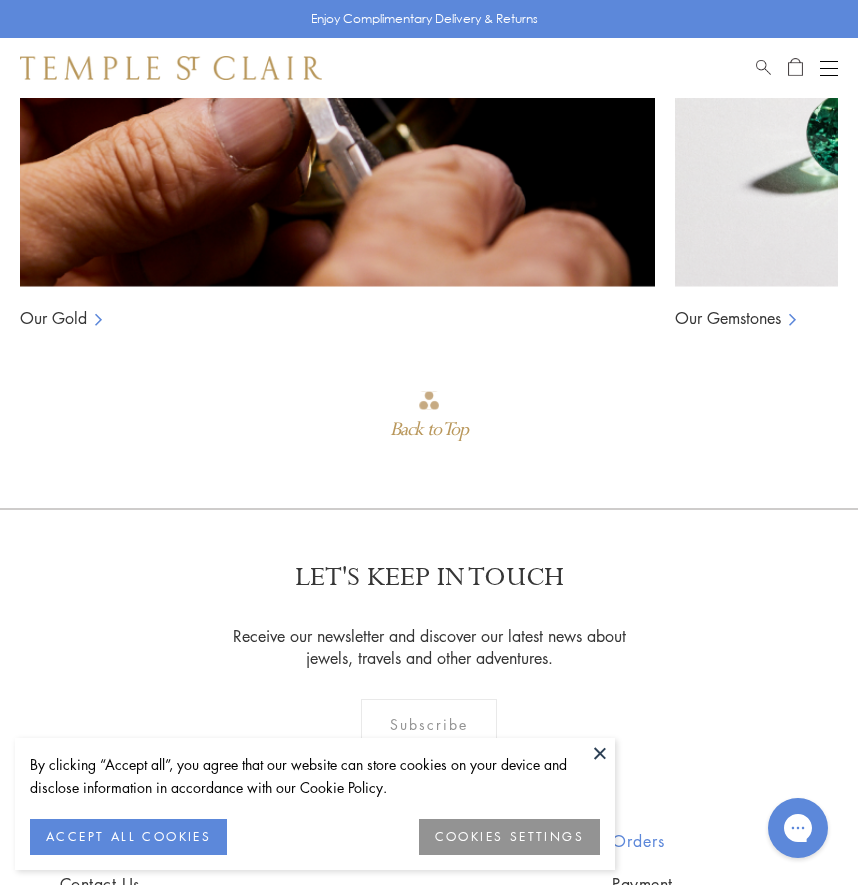 scroll, scrollTop: 3200, scrollLeft: 0, axis: vertical 